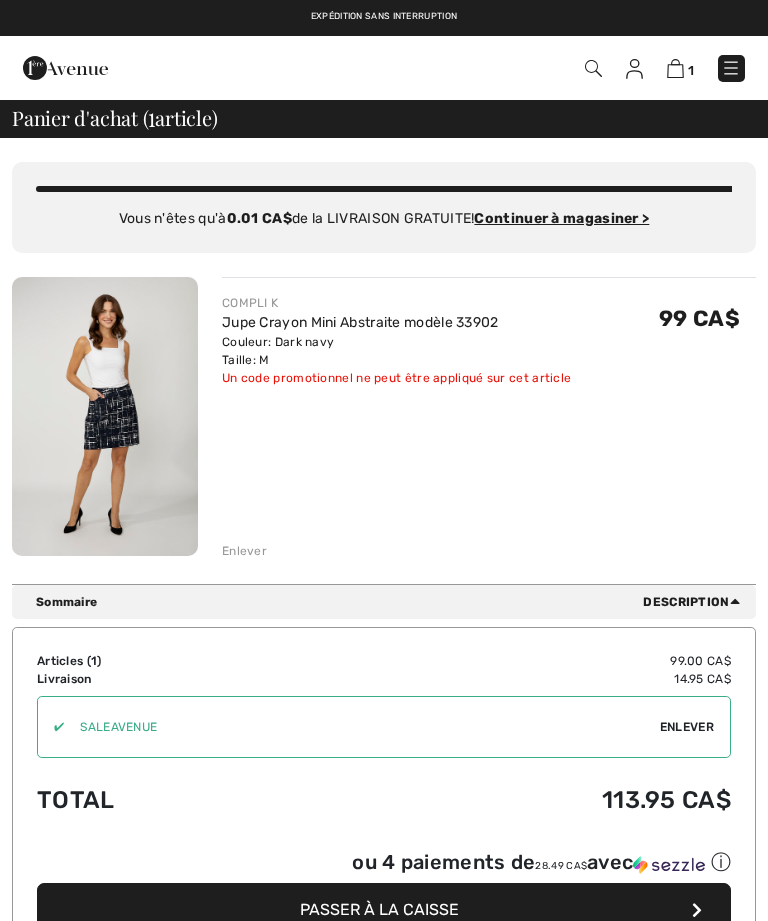 scroll, scrollTop: 0, scrollLeft: 0, axis: both 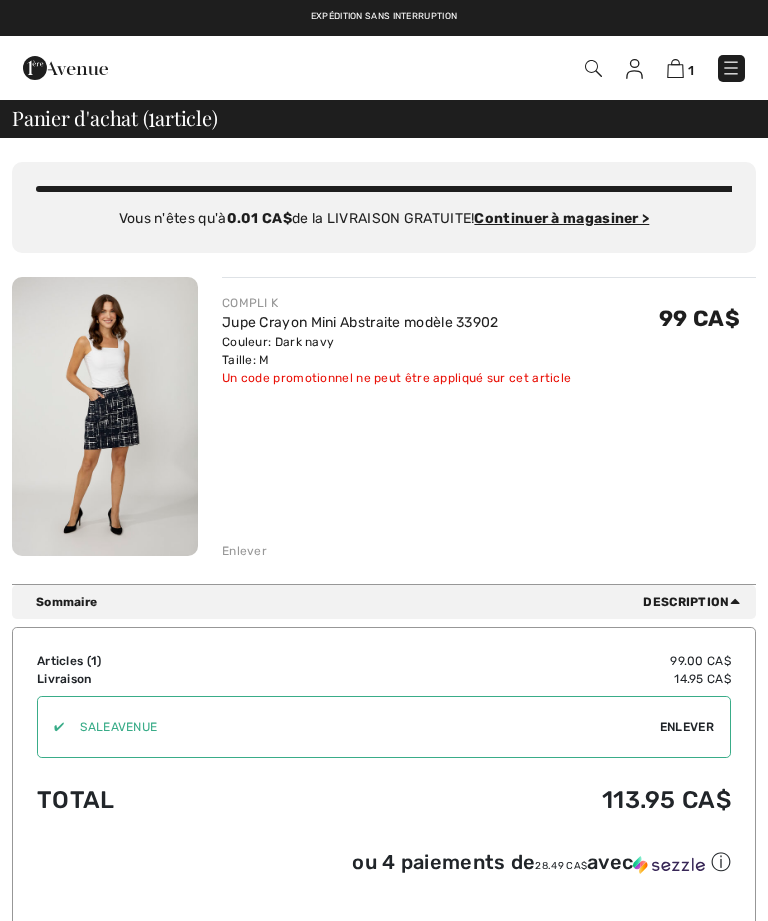 click at bounding box center [105, 416] 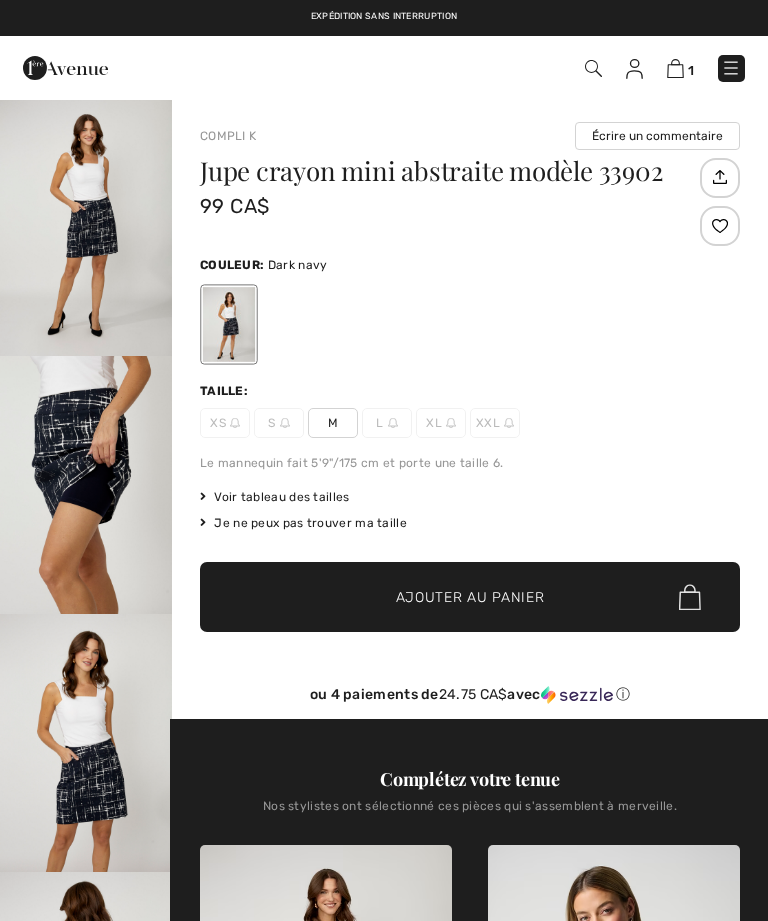 scroll, scrollTop: 0, scrollLeft: 0, axis: both 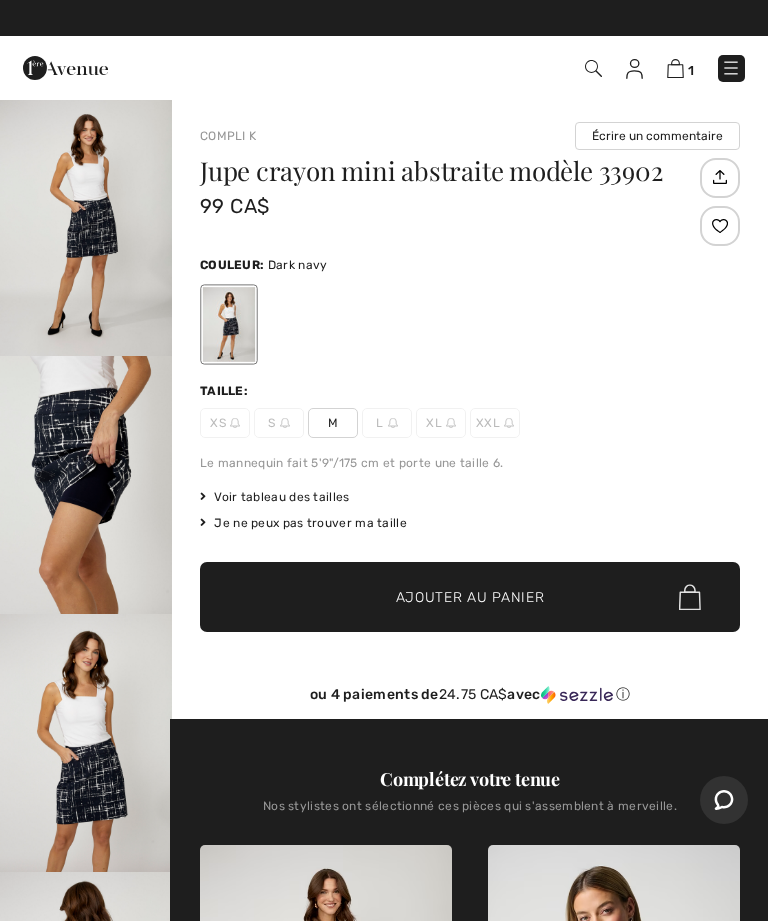 click at bounding box center (86, 227) 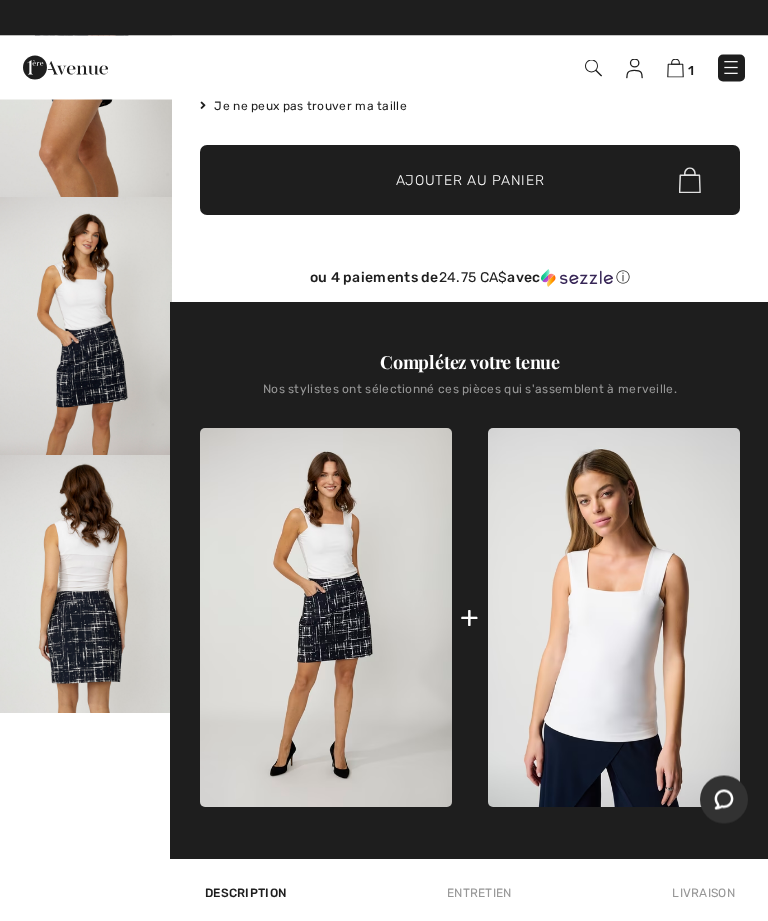 scroll, scrollTop: 0, scrollLeft: 0, axis: both 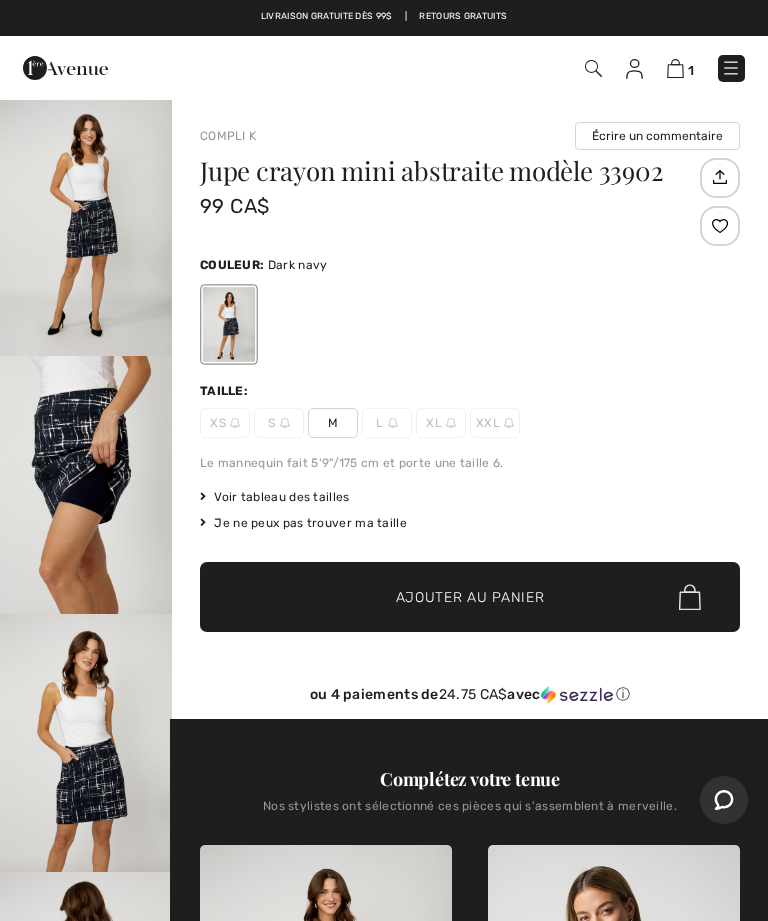 click on "1" at bounding box center [540, 68] 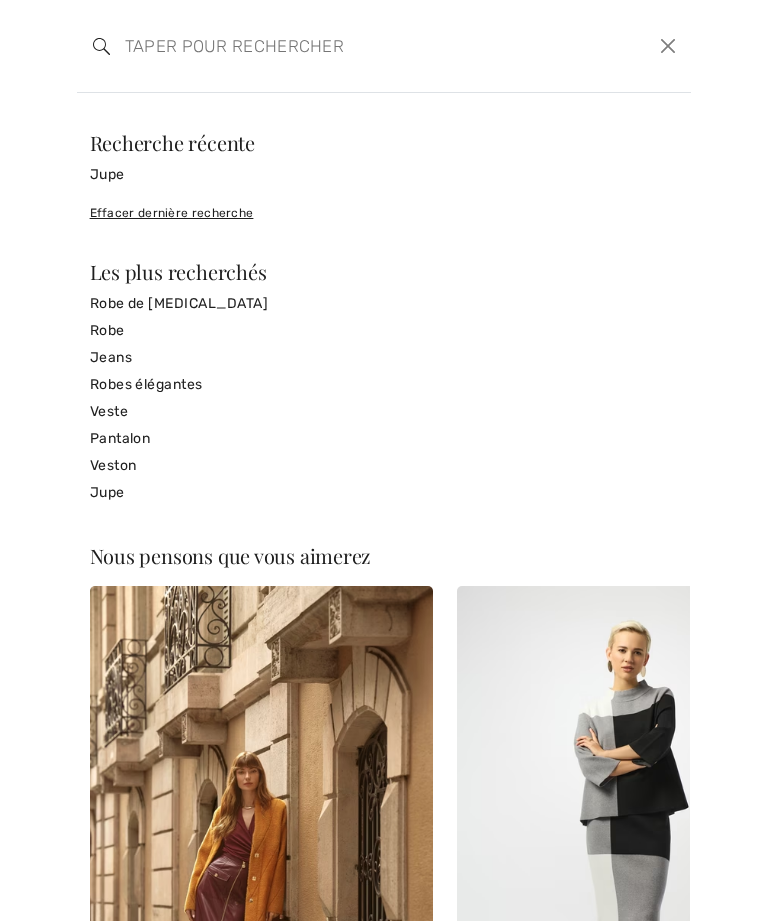 click at bounding box center [320, 46] 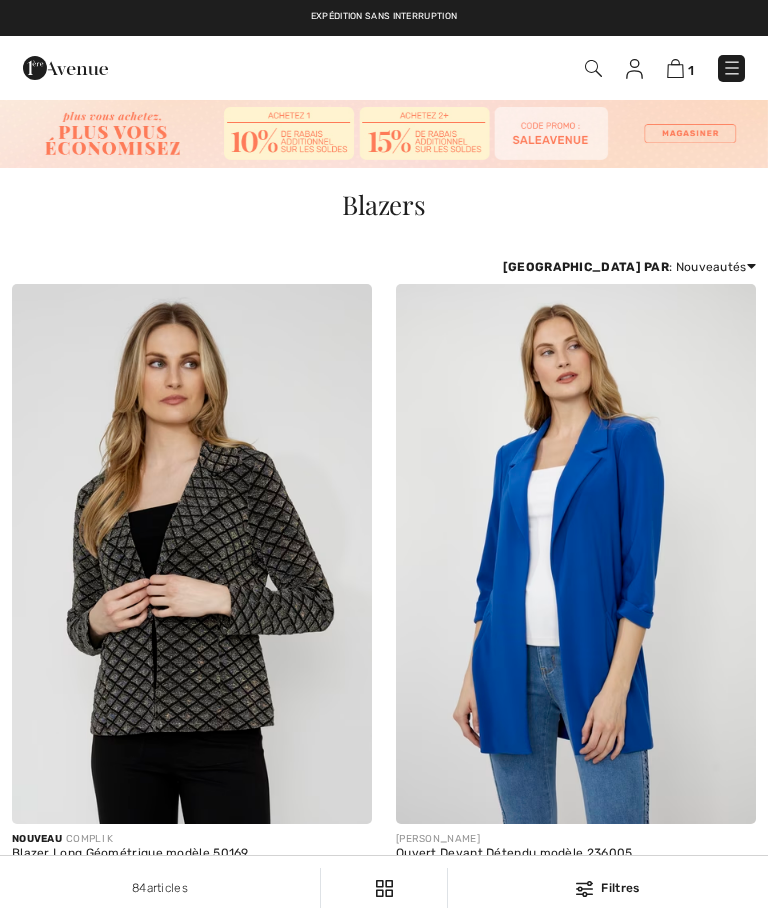 scroll, scrollTop: 88, scrollLeft: 0, axis: vertical 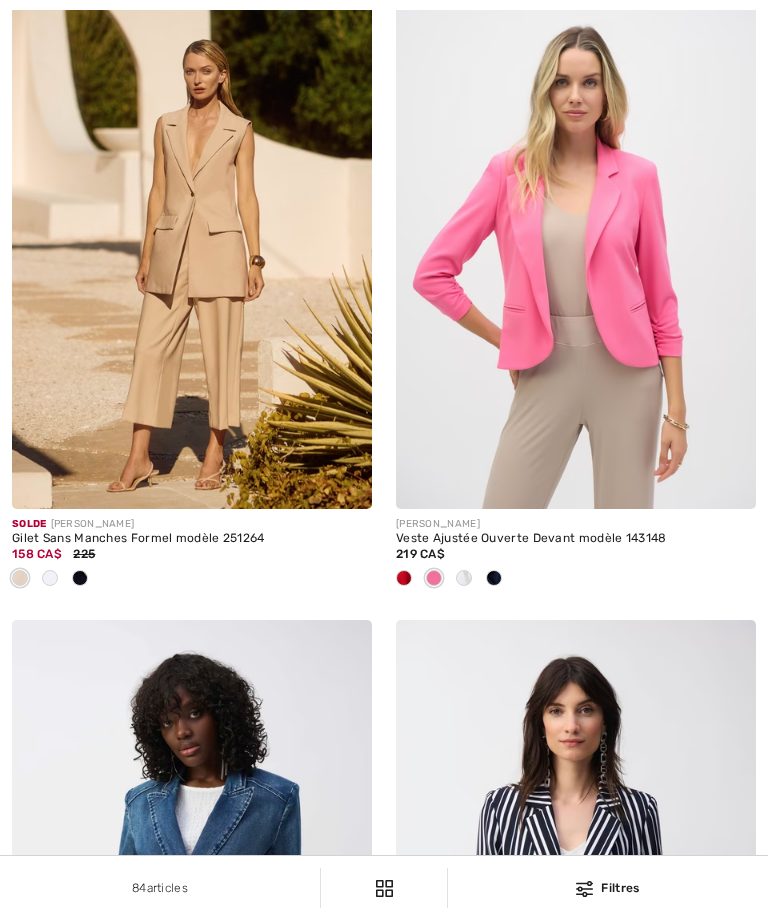 click at bounding box center (464, 579) 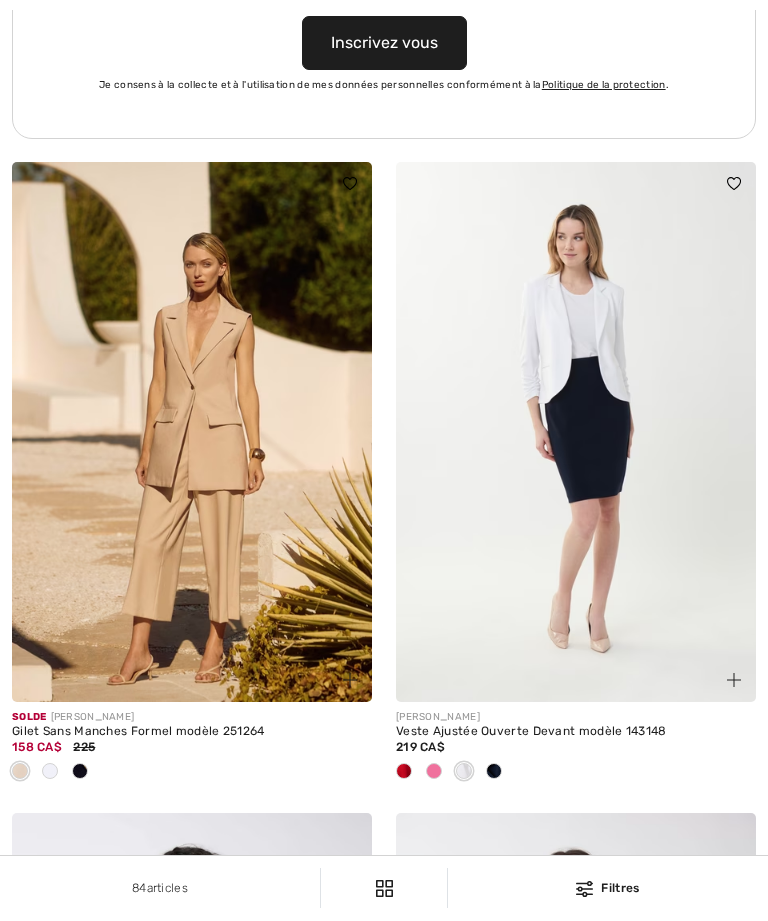 scroll, scrollTop: 12167, scrollLeft: 0, axis: vertical 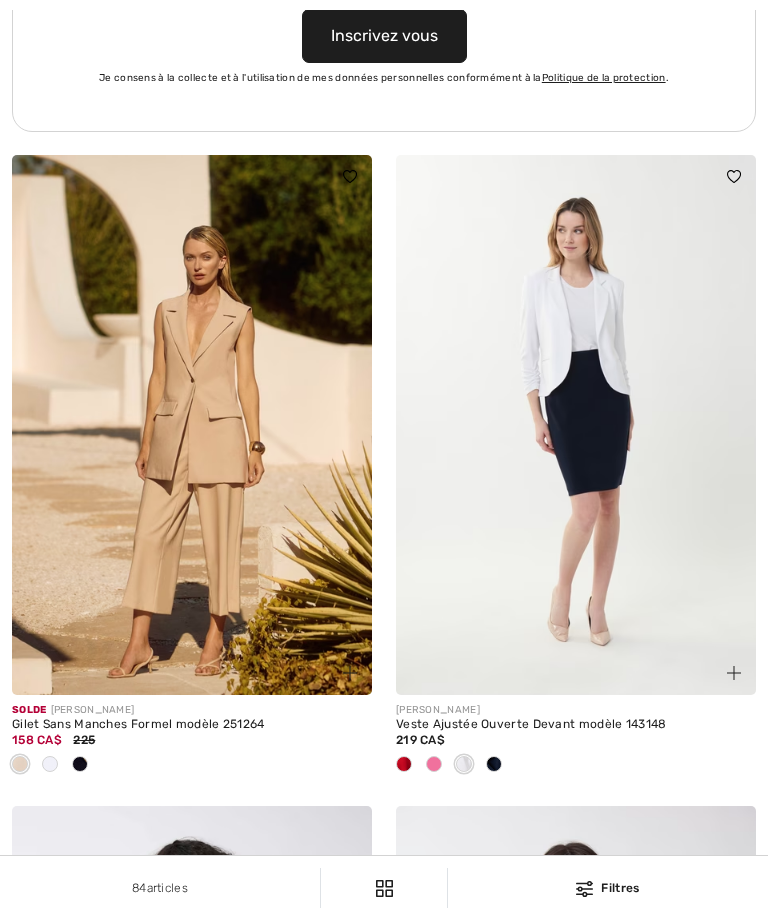 click at bounding box center [576, 425] 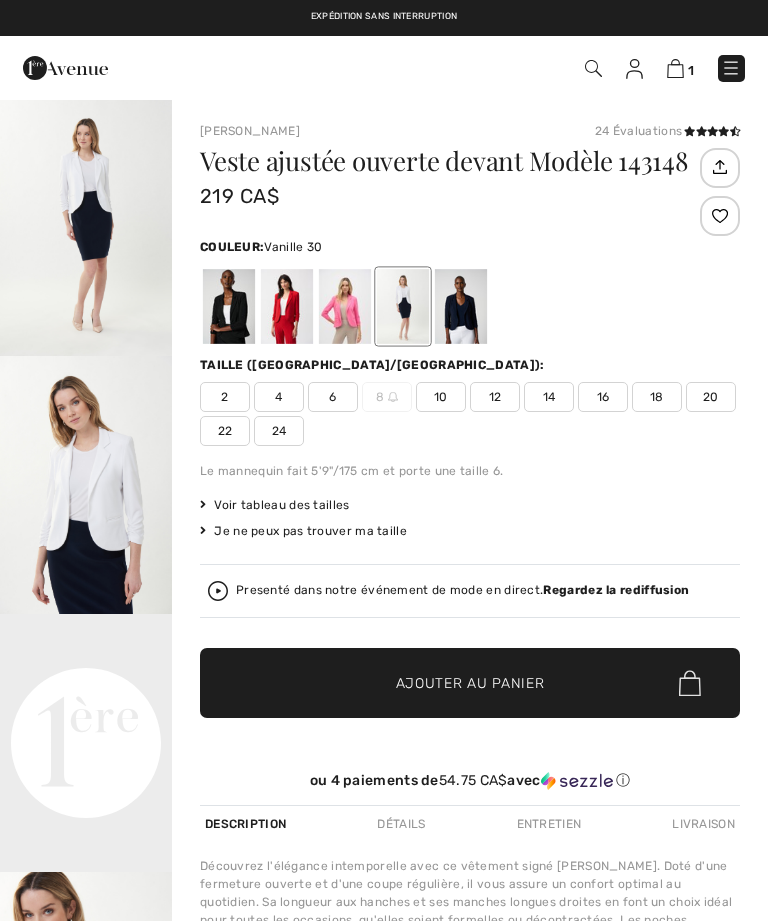 checkbox on "true" 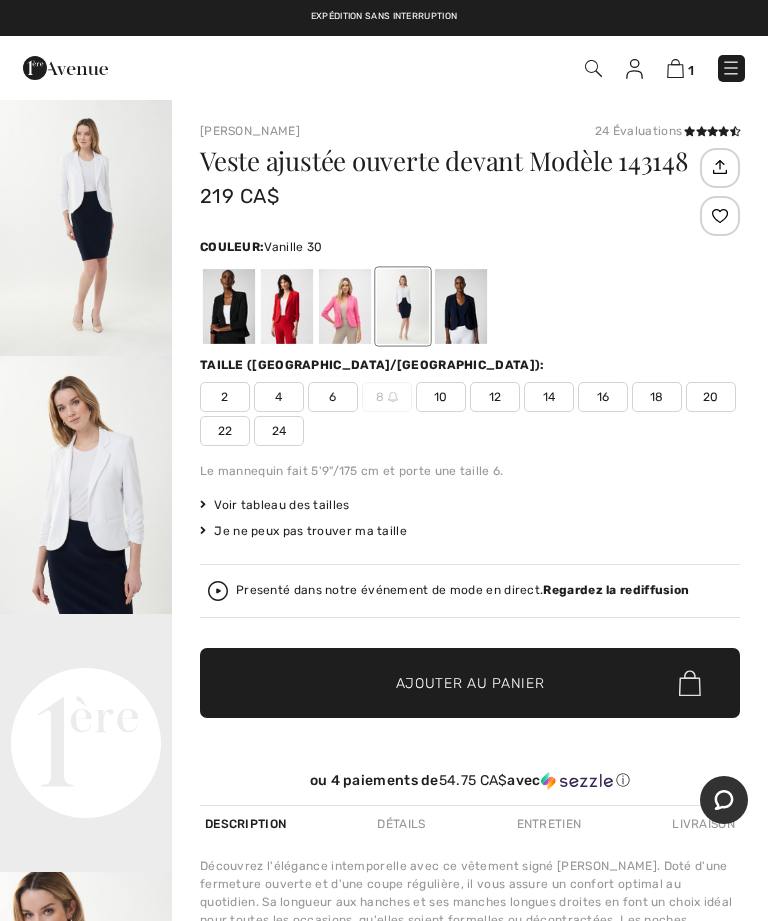 scroll, scrollTop: 0, scrollLeft: 0, axis: both 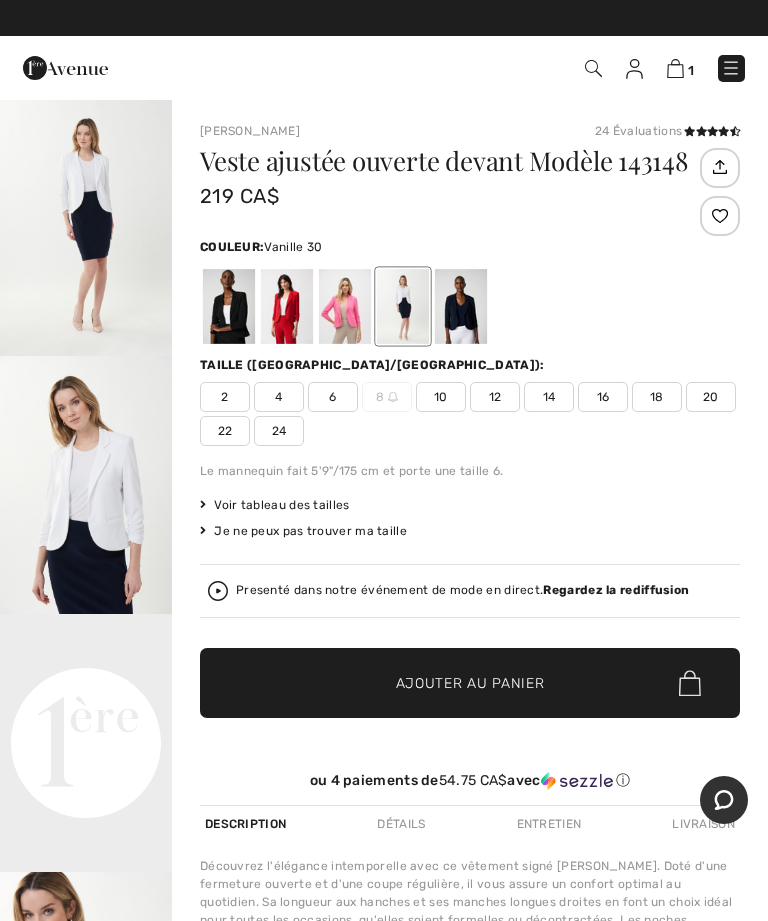 click on "Your browser does not support the video tag." at bounding box center [86, 657] 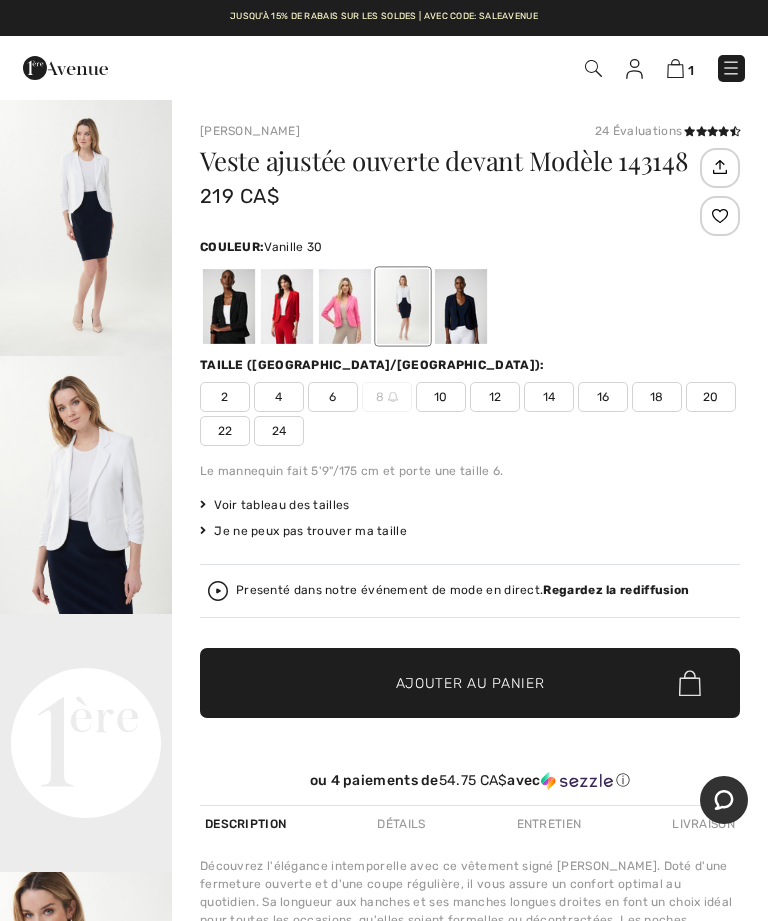click on "Your browser does not support the video tag." at bounding box center [86, 657] 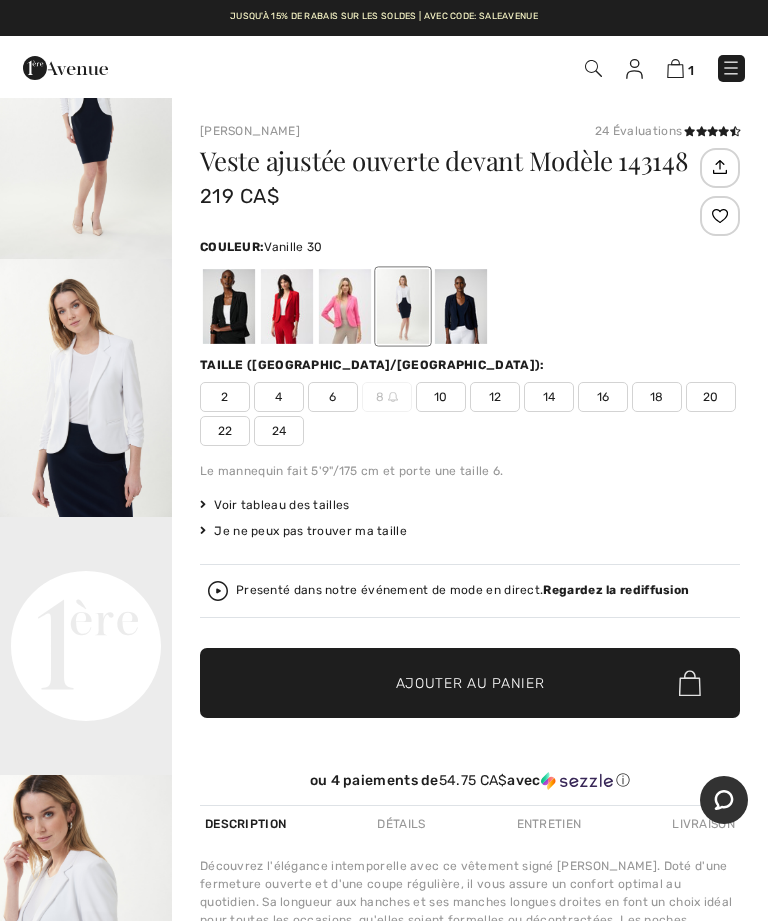 scroll, scrollTop: 0, scrollLeft: 0, axis: both 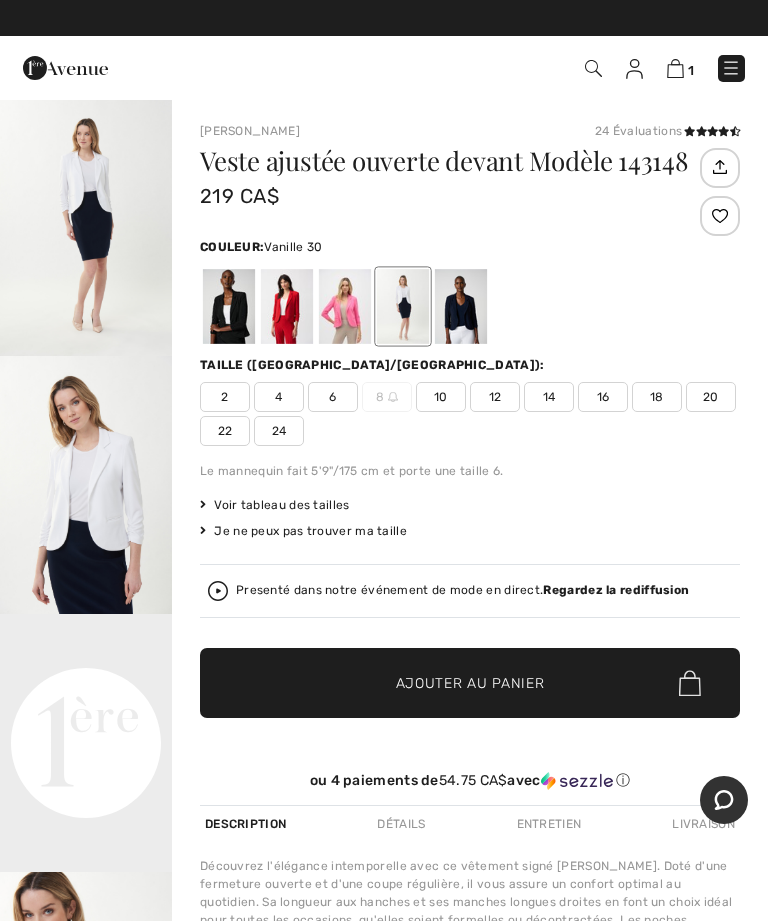 click on "Your browser does not support the video tag." at bounding box center (86, 657) 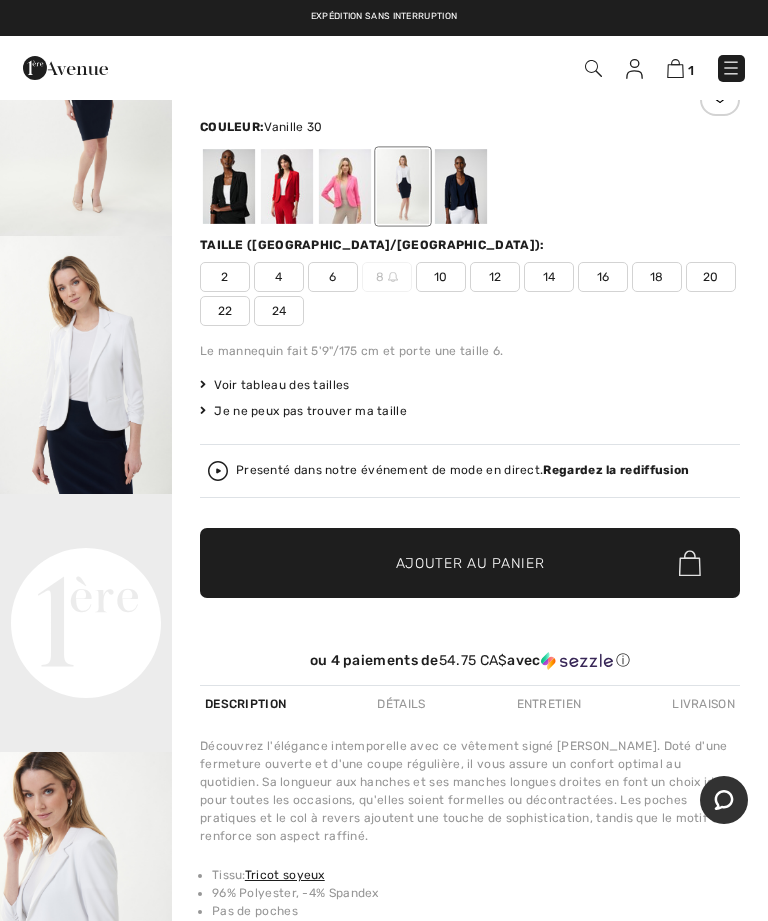 scroll, scrollTop: 0, scrollLeft: 0, axis: both 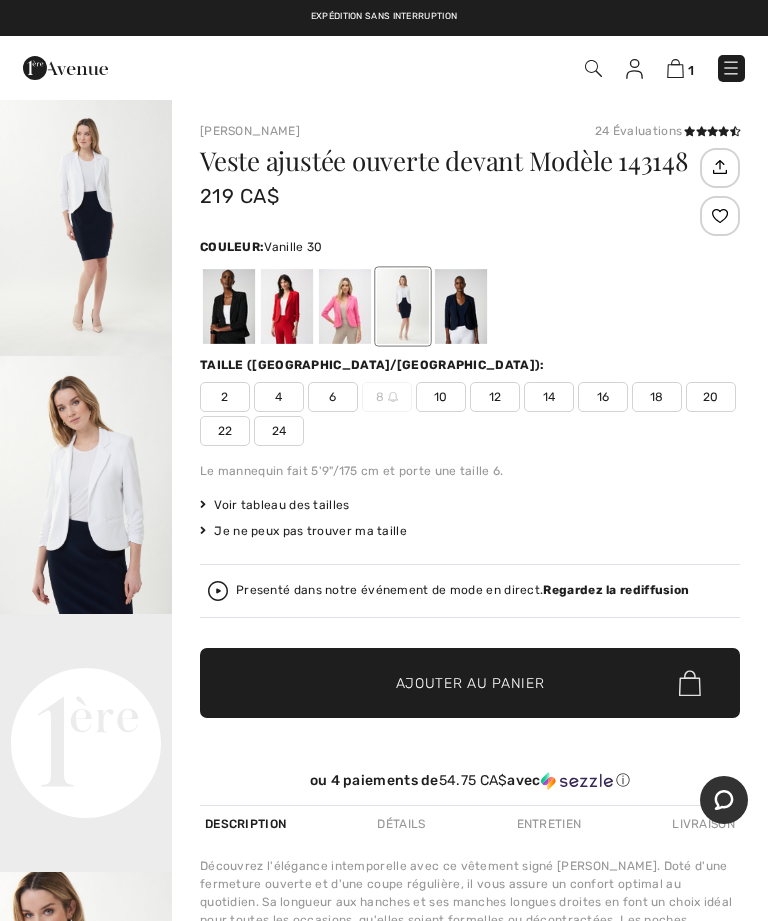 click at bounding box center [86, 227] 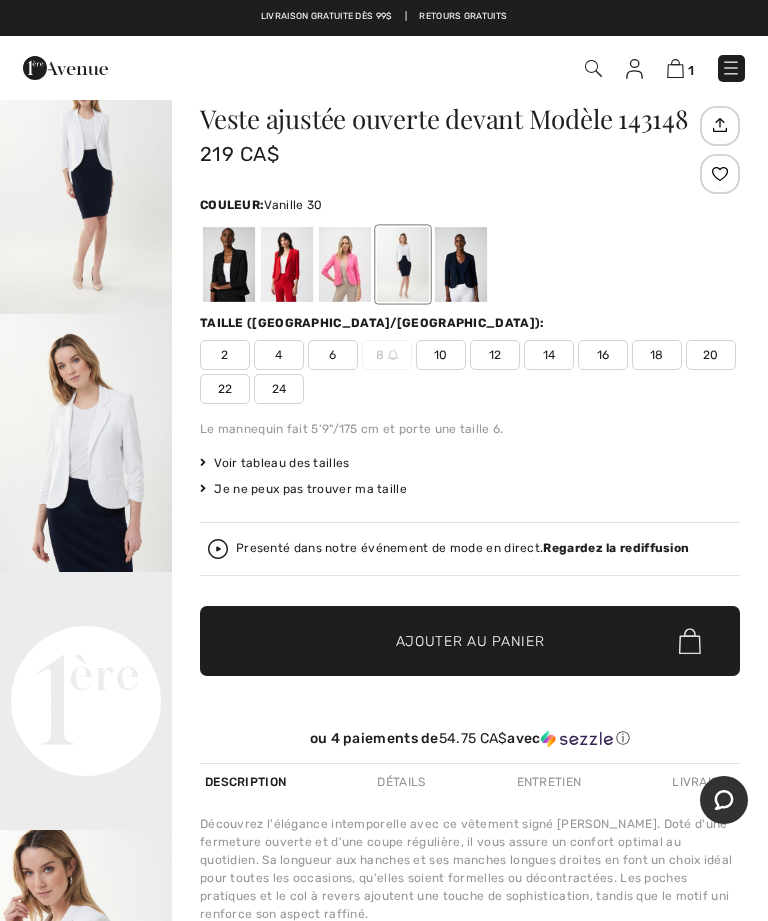 scroll, scrollTop: 0, scrollLeft: 0, axis: both 